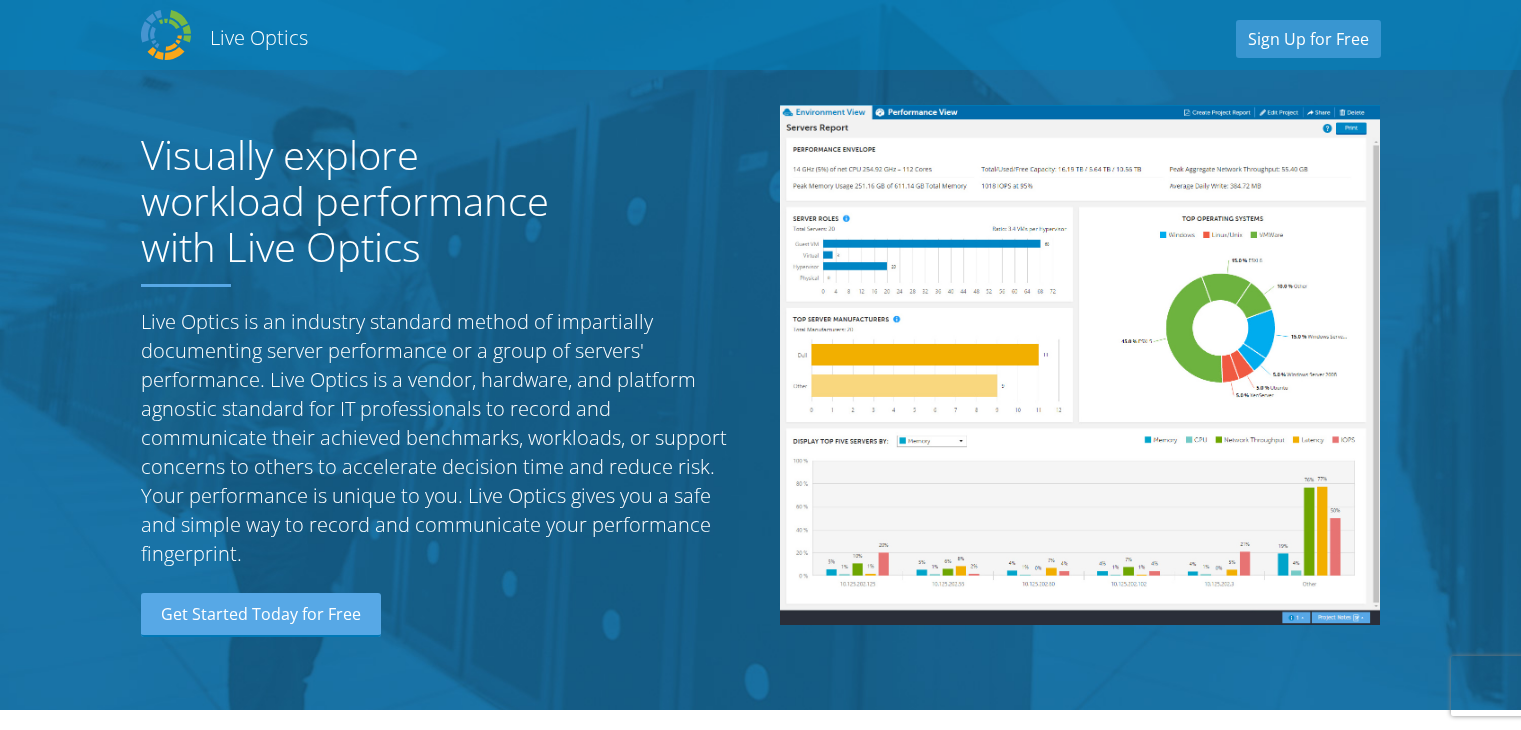 scroll, scrollTop: 0, scrollLeft: 0, axis: both 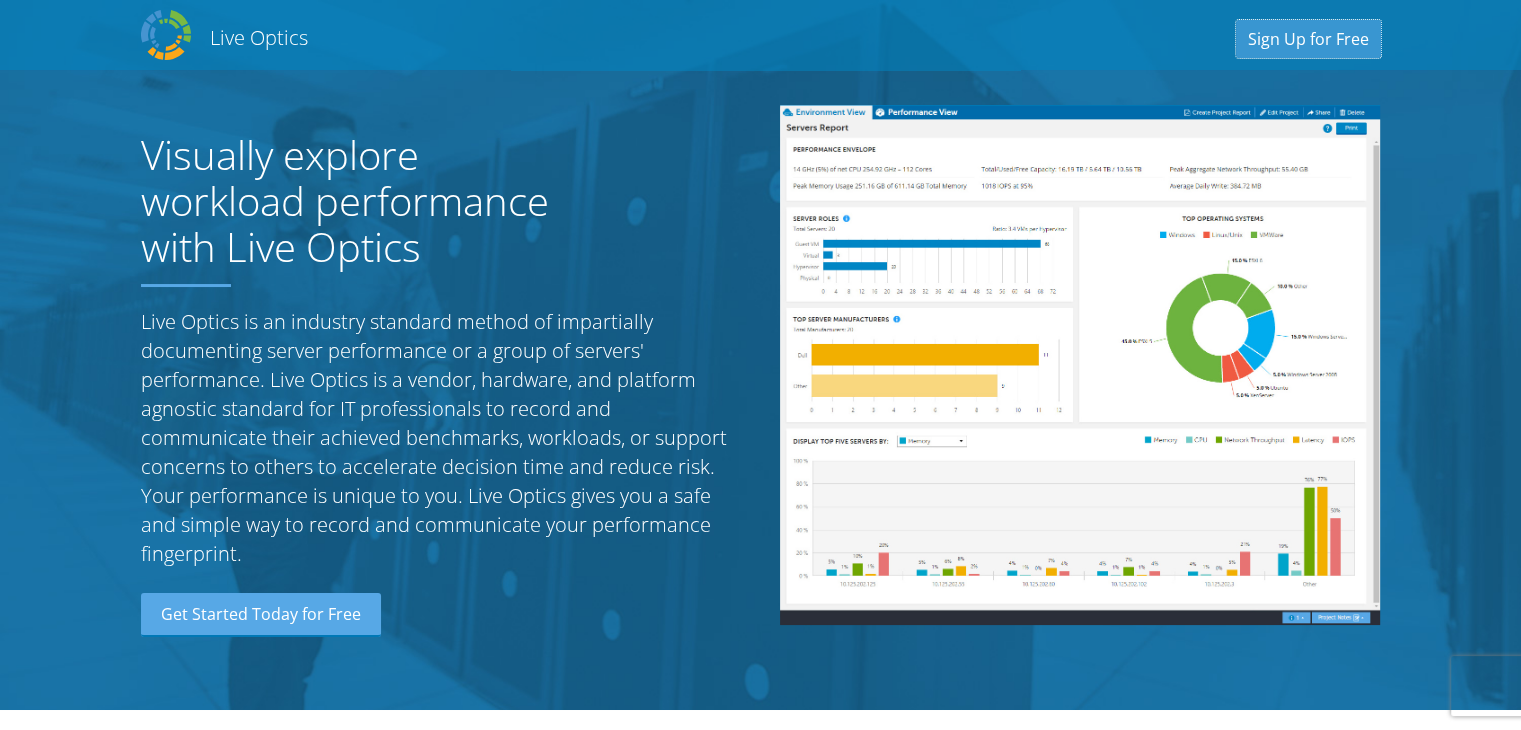 click on "Sign Up for Free" at bounding box center [1308, 39] 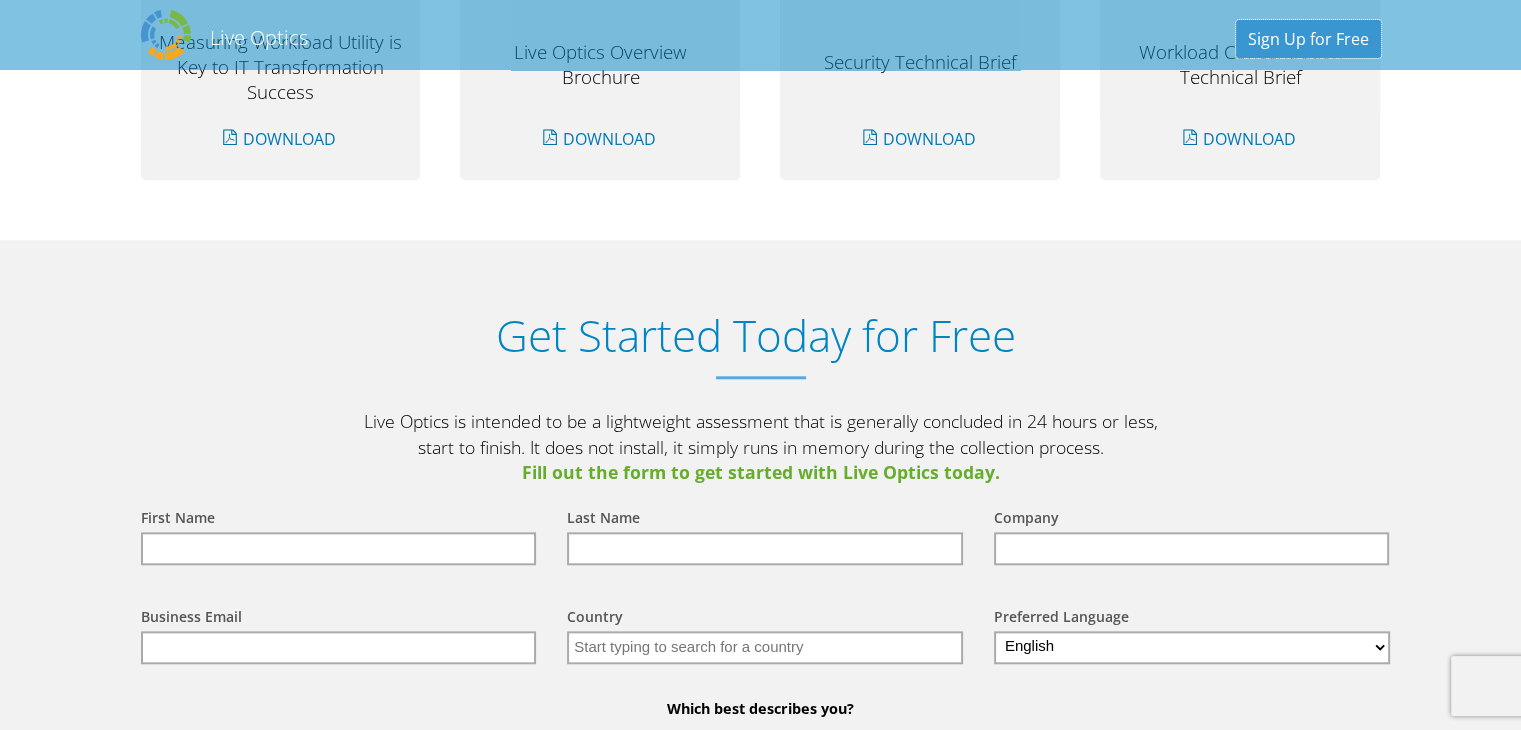 scroll, scrollTop: 2083, scrollLeft: 0, axis: vertical 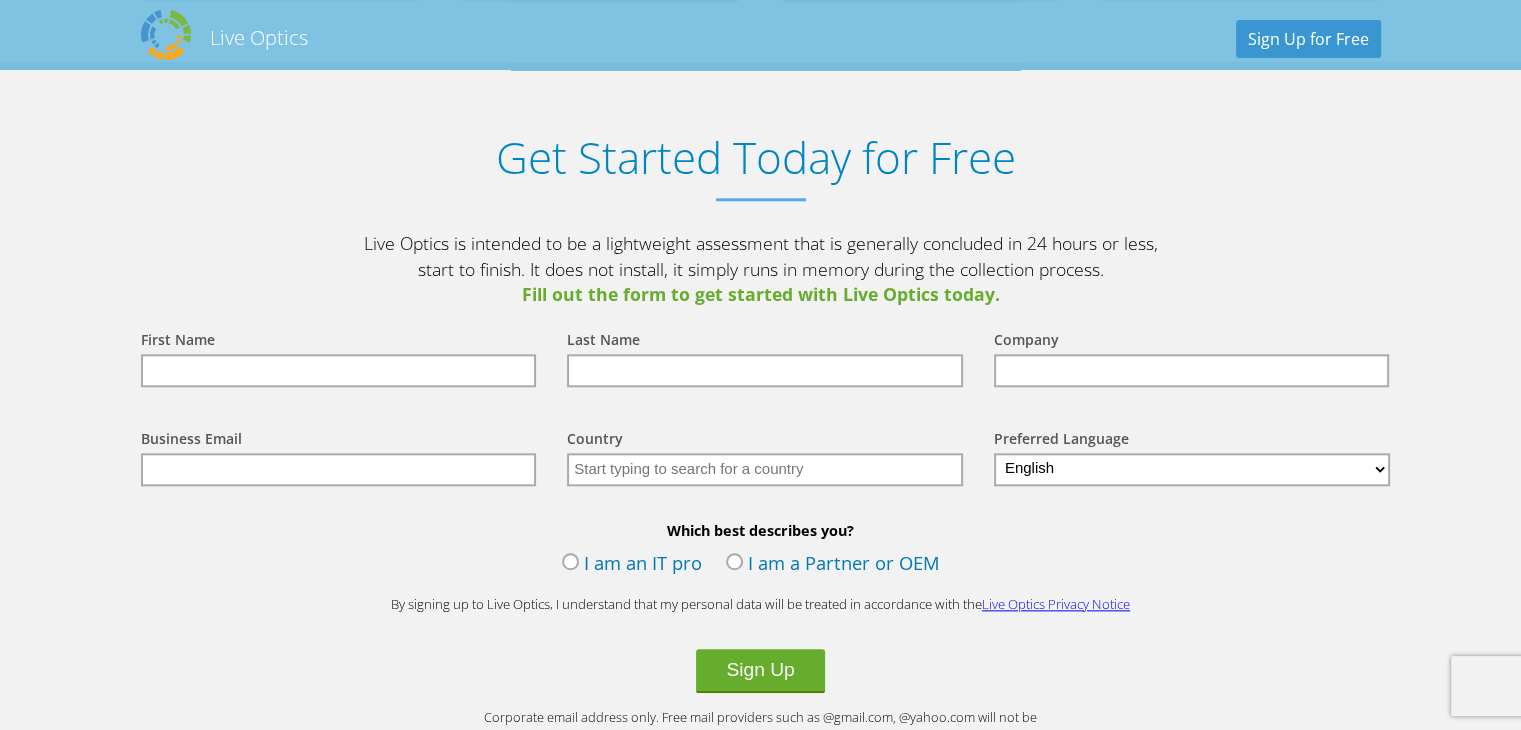 click at bounding box center (339, 370) 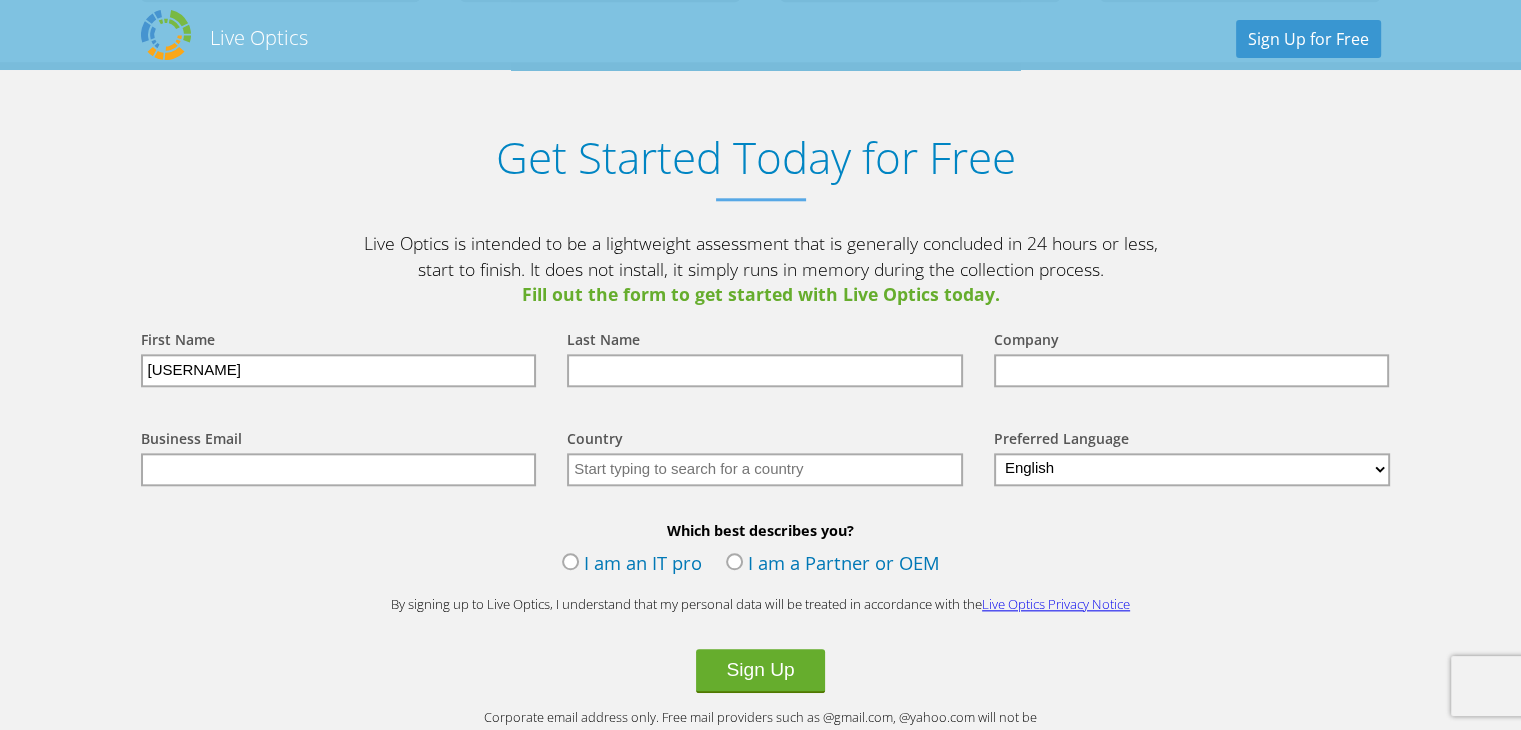 type on "Khillare" 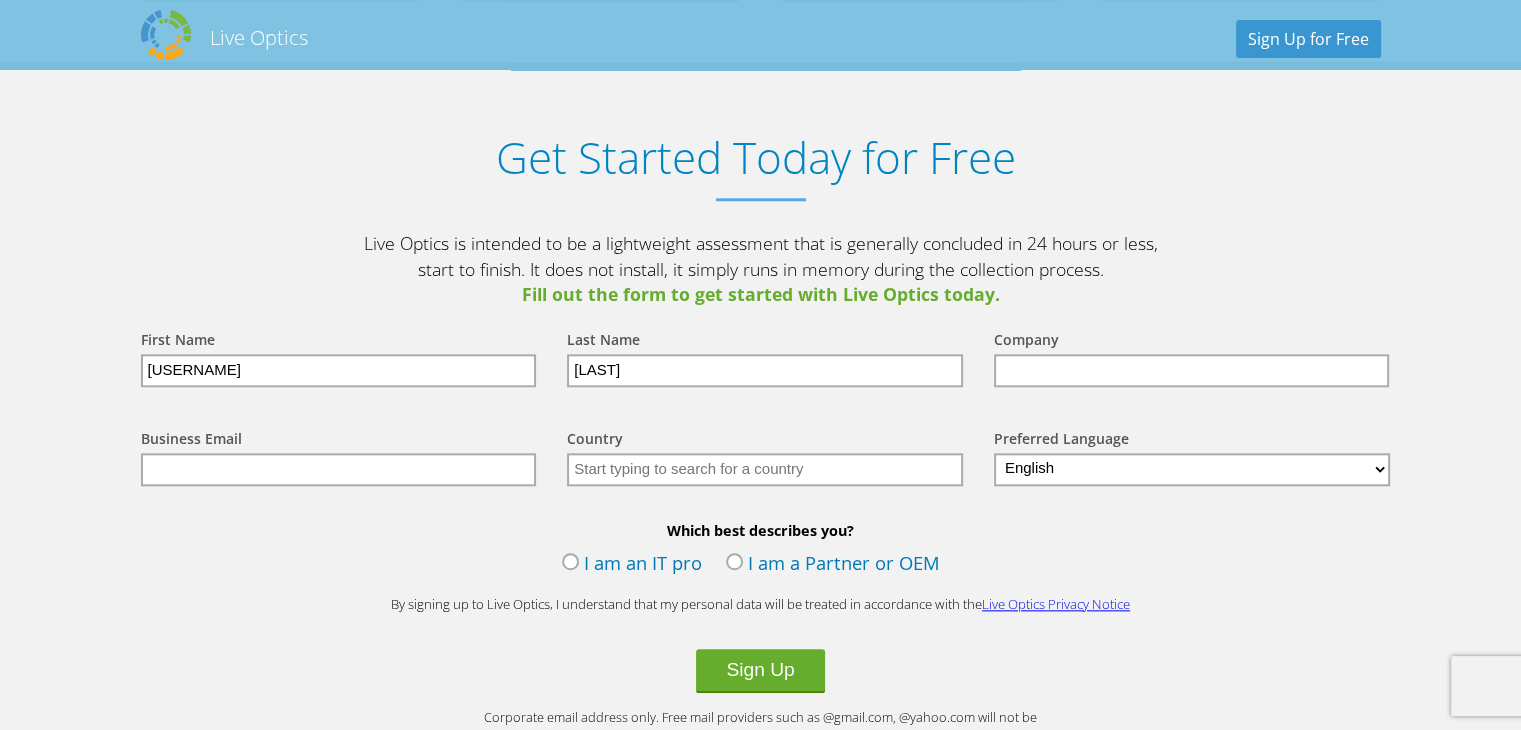 type on "NSDL Database Management Limited (NDML)" 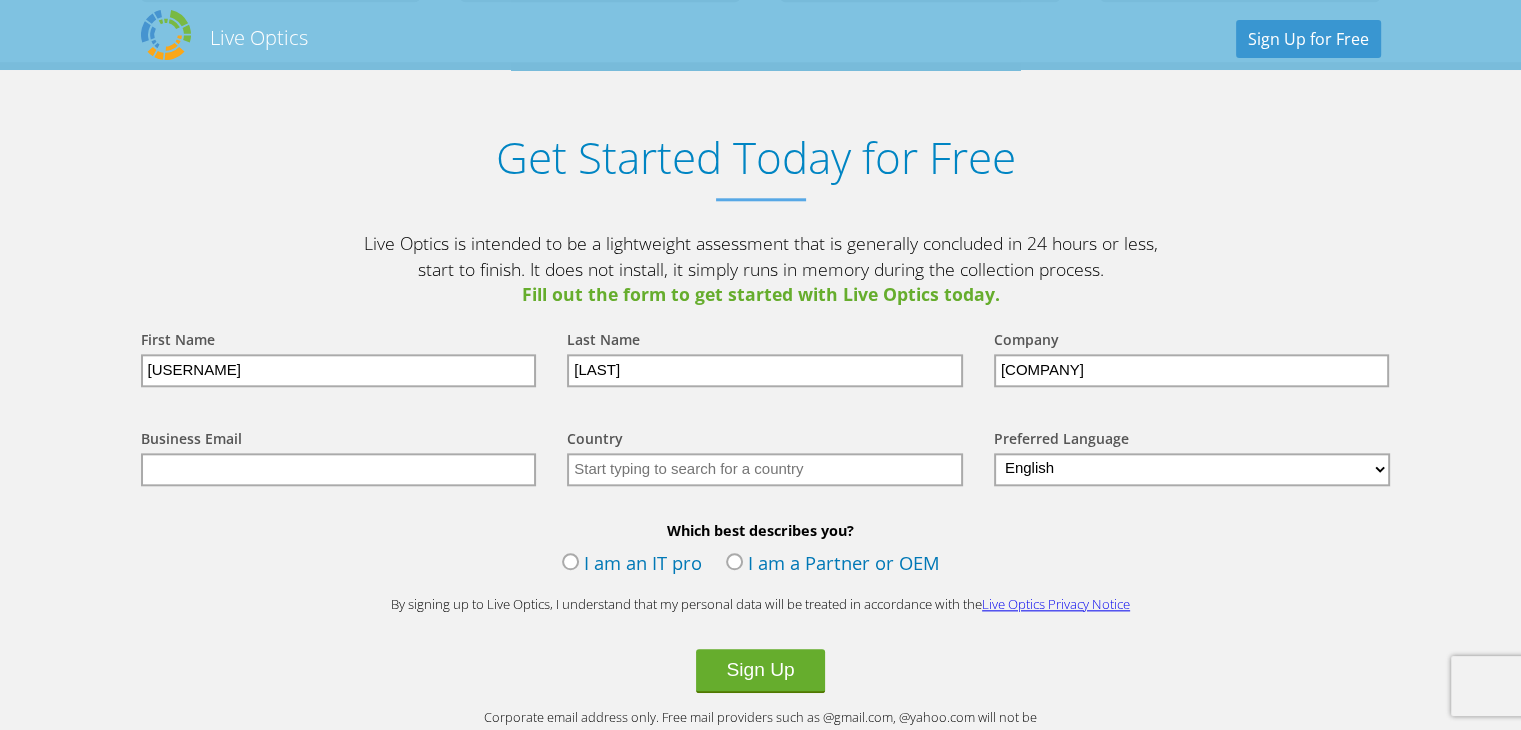type on "India" 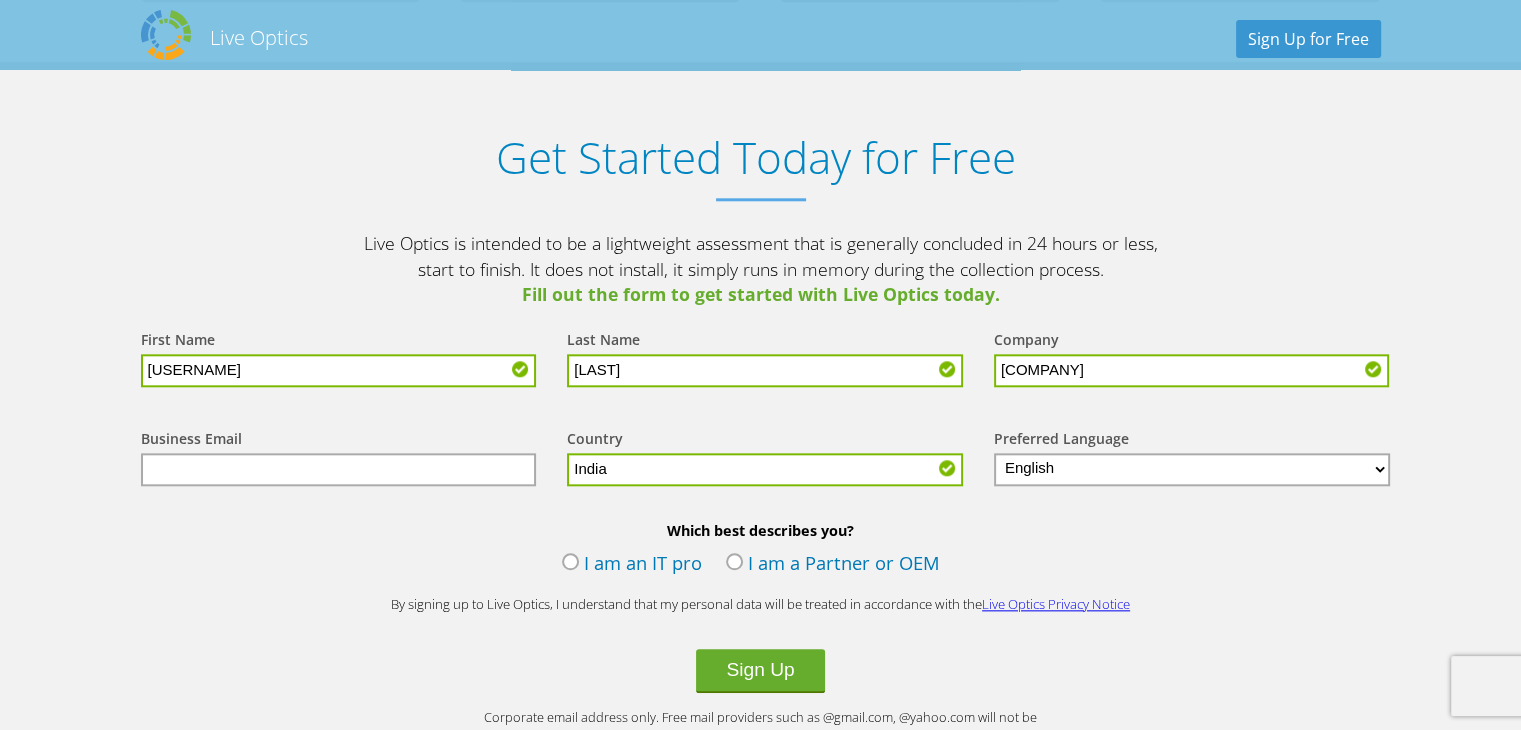 click at bounding box center [339, 469] 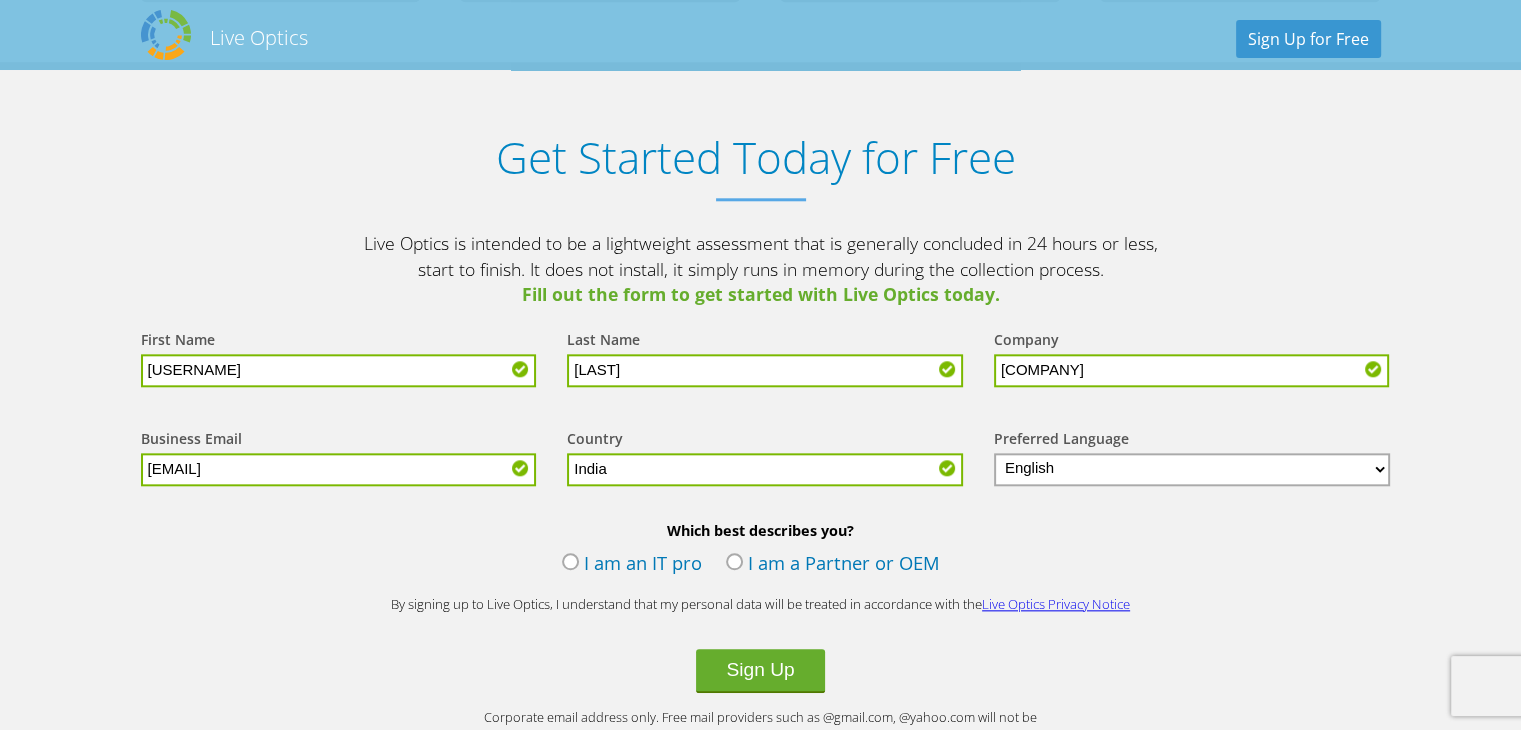 type on "[USERNAME]@[DOMAIN]" 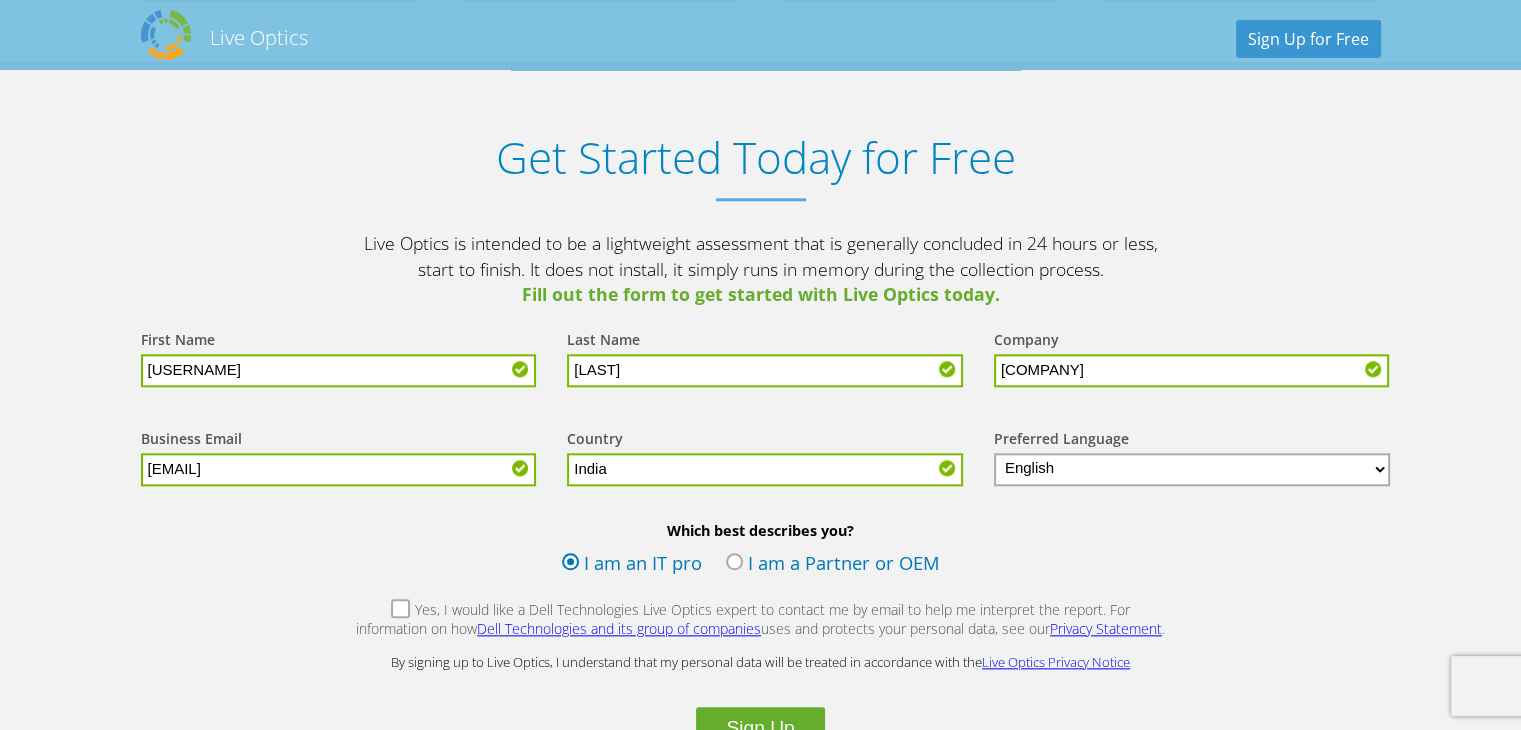 click on "Yes, I would like a Dell Technologies Live Optics expert to contact me by email to help me interpret the report. For information on how  Dell Technologies and its group of companies  uses and protects your personal data, see our  Privacy Statement ." at bounding box center (761, 621) 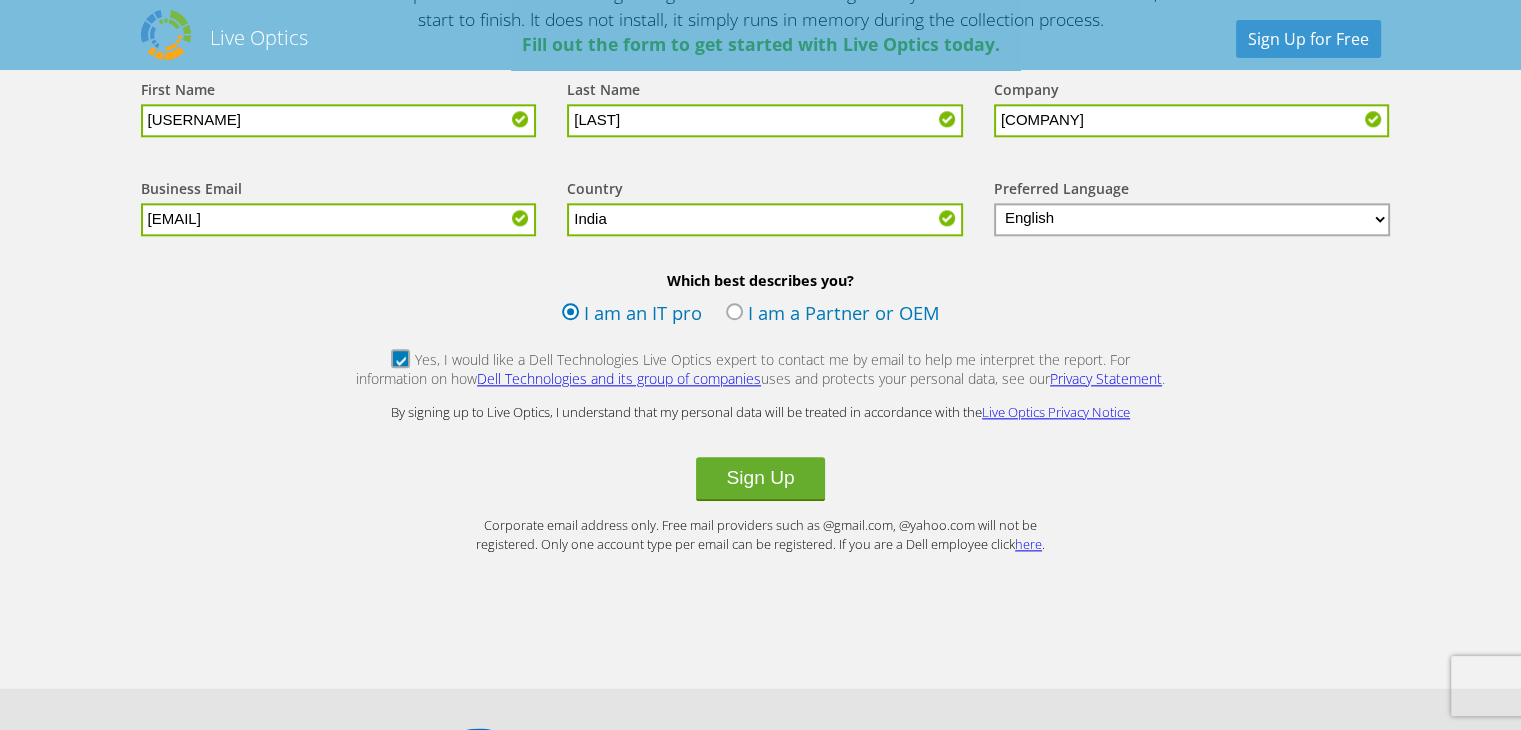 scroll, scrollTop: 2344, scrollLeft: 0, axis: vertical 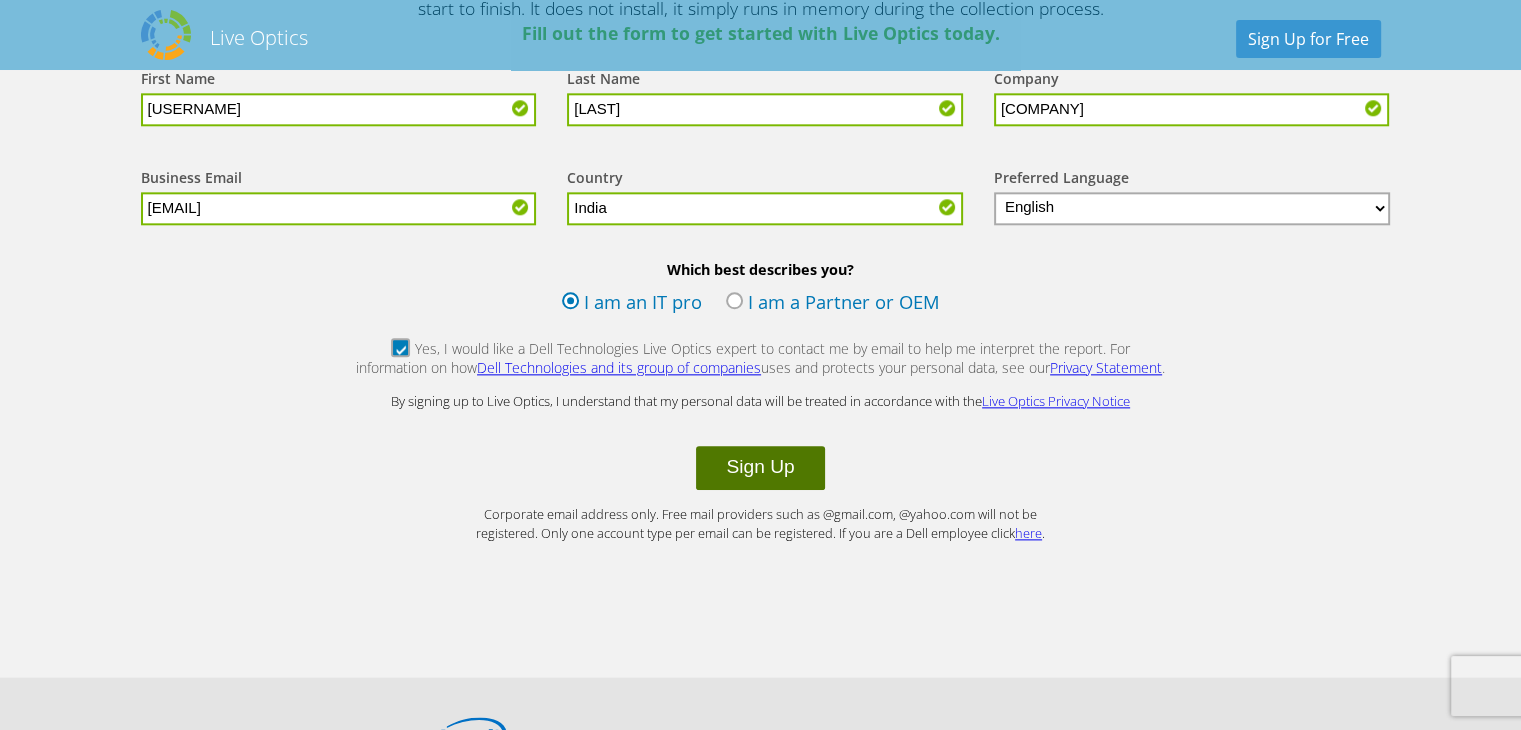 click on "Sign Up" at bounding box center [760, 468] 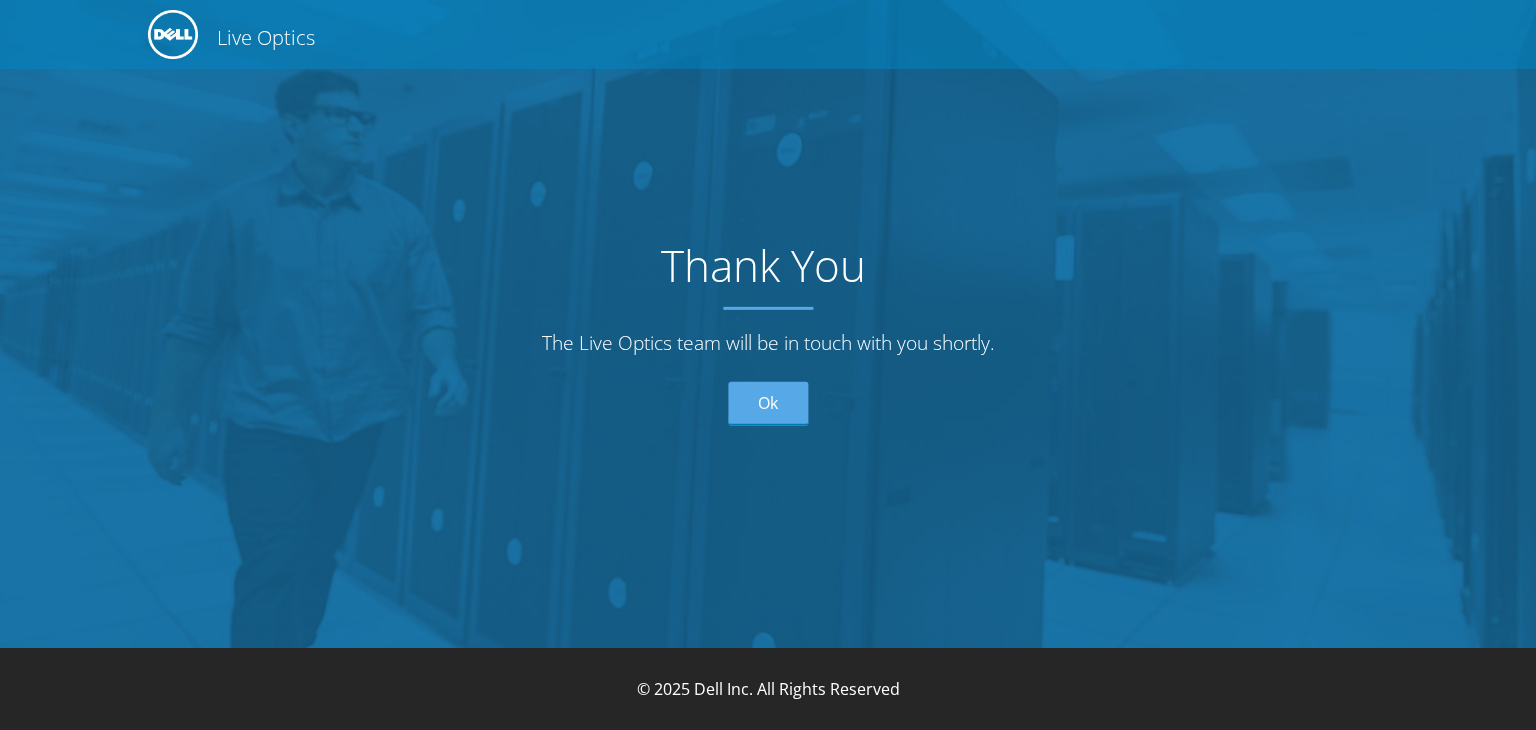 scroll, scrollTop: 0, scrollLeft: 0, axis: both 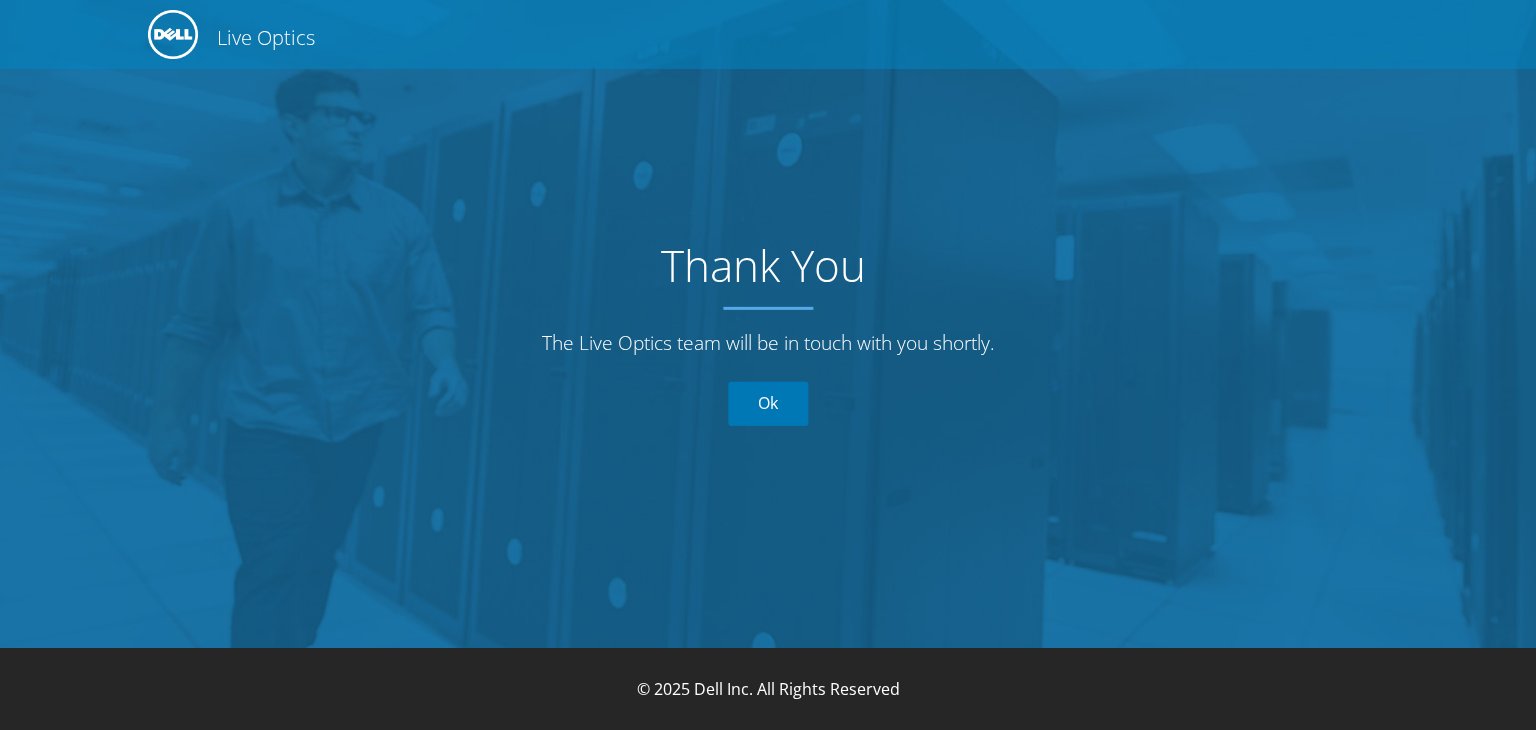 click on "Ok" at bounding box center [768, 404] 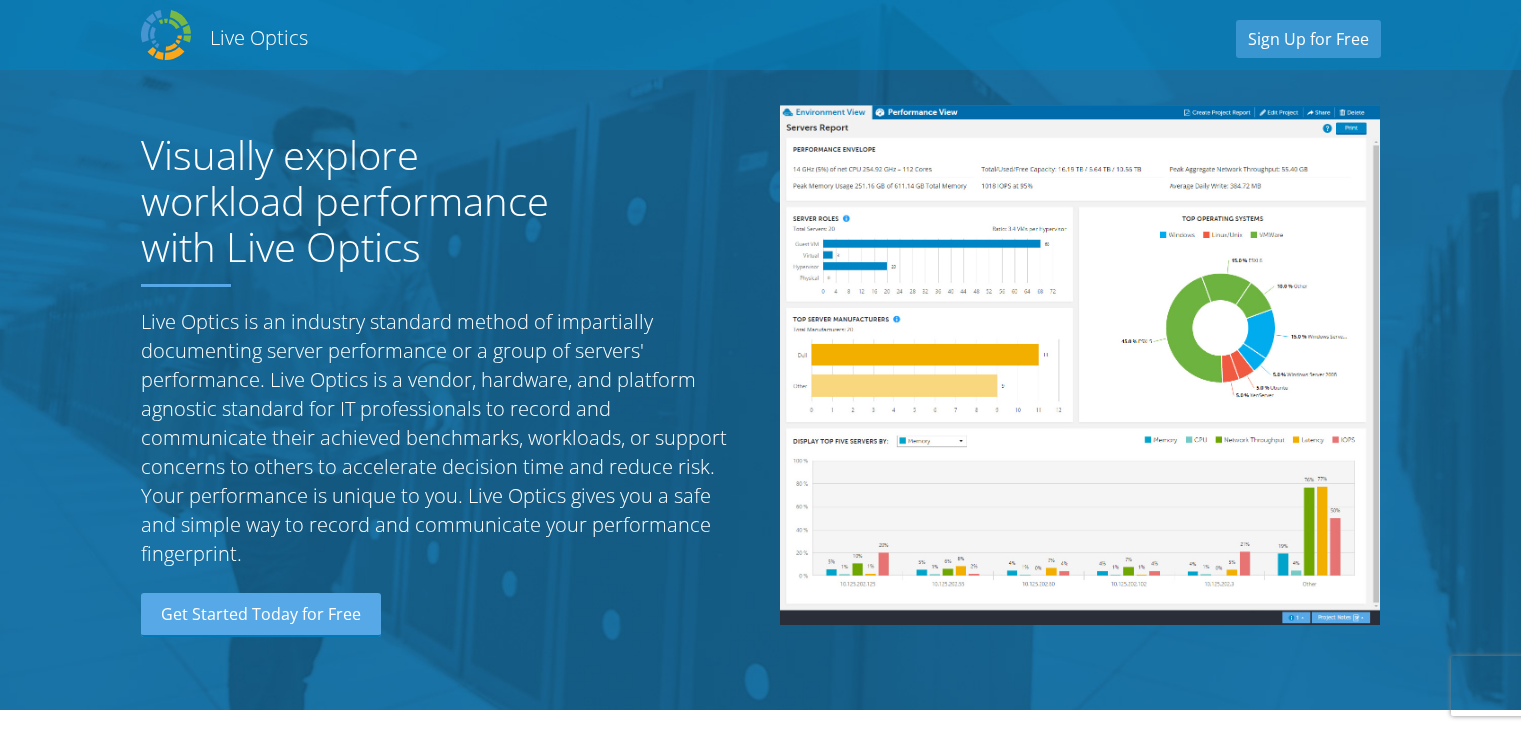scroll, scrollTop: 0, scrollLeft: 0, axis: both 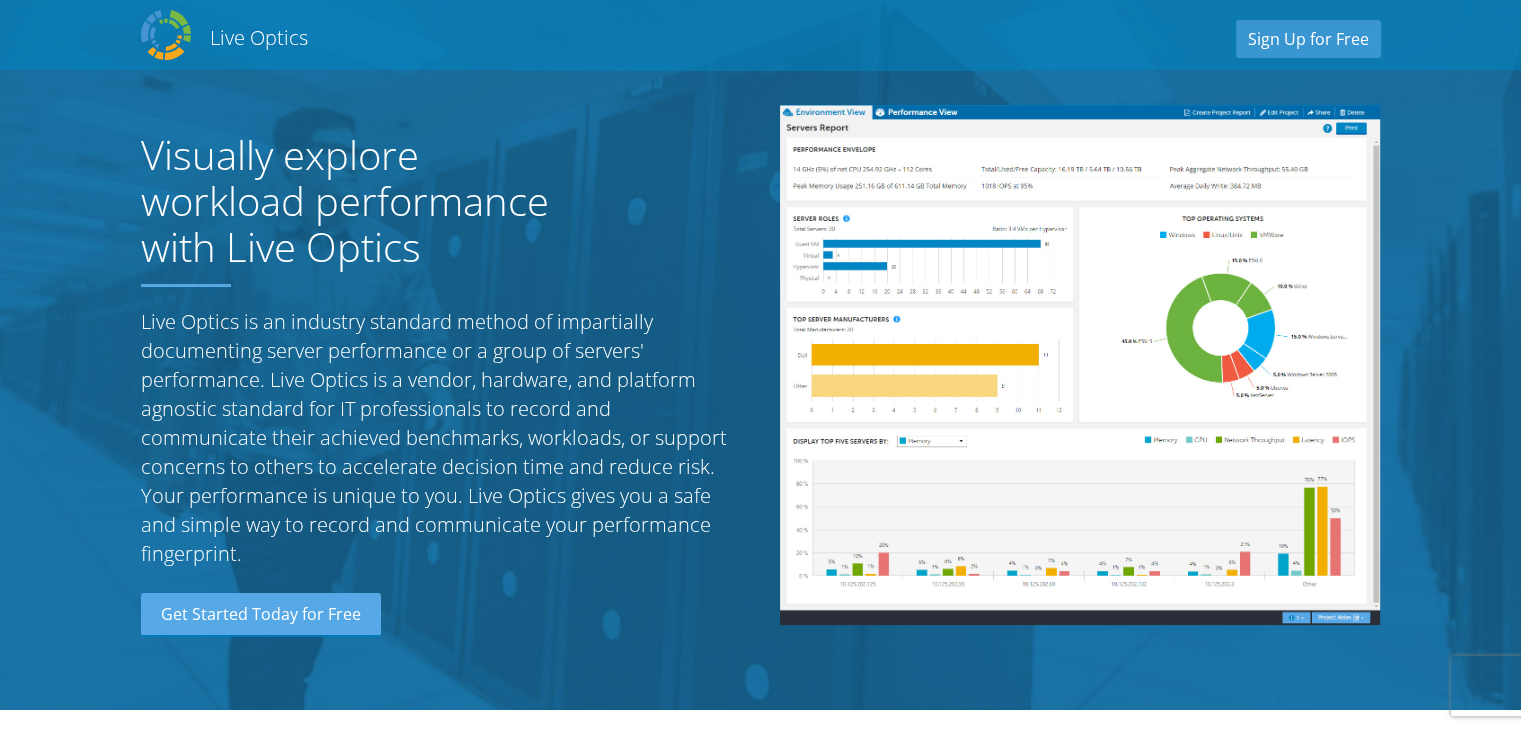 click on "Live Optics" at bounding box center (259, 37) 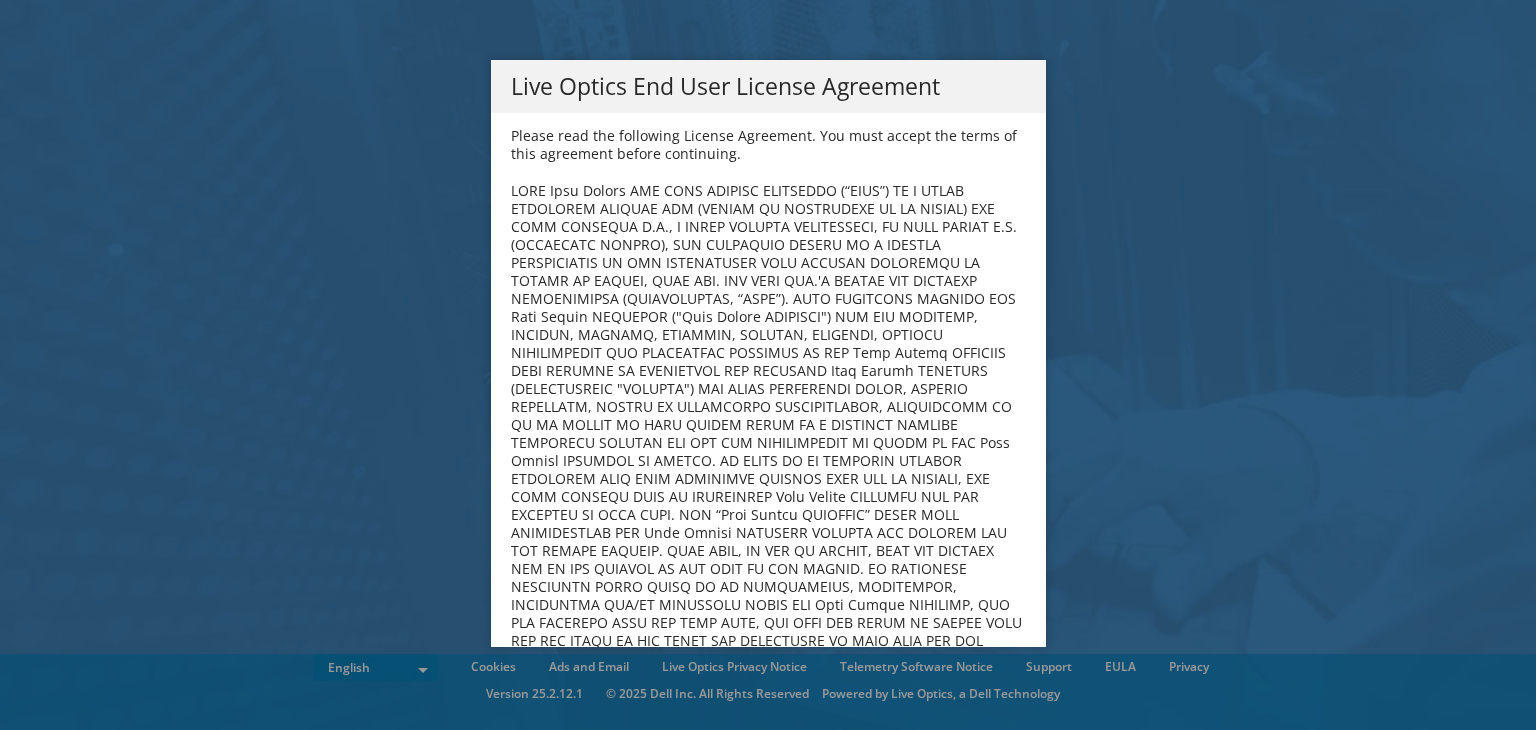 scroll, scrollTop: 0, scrollLeft: 0, axis: both 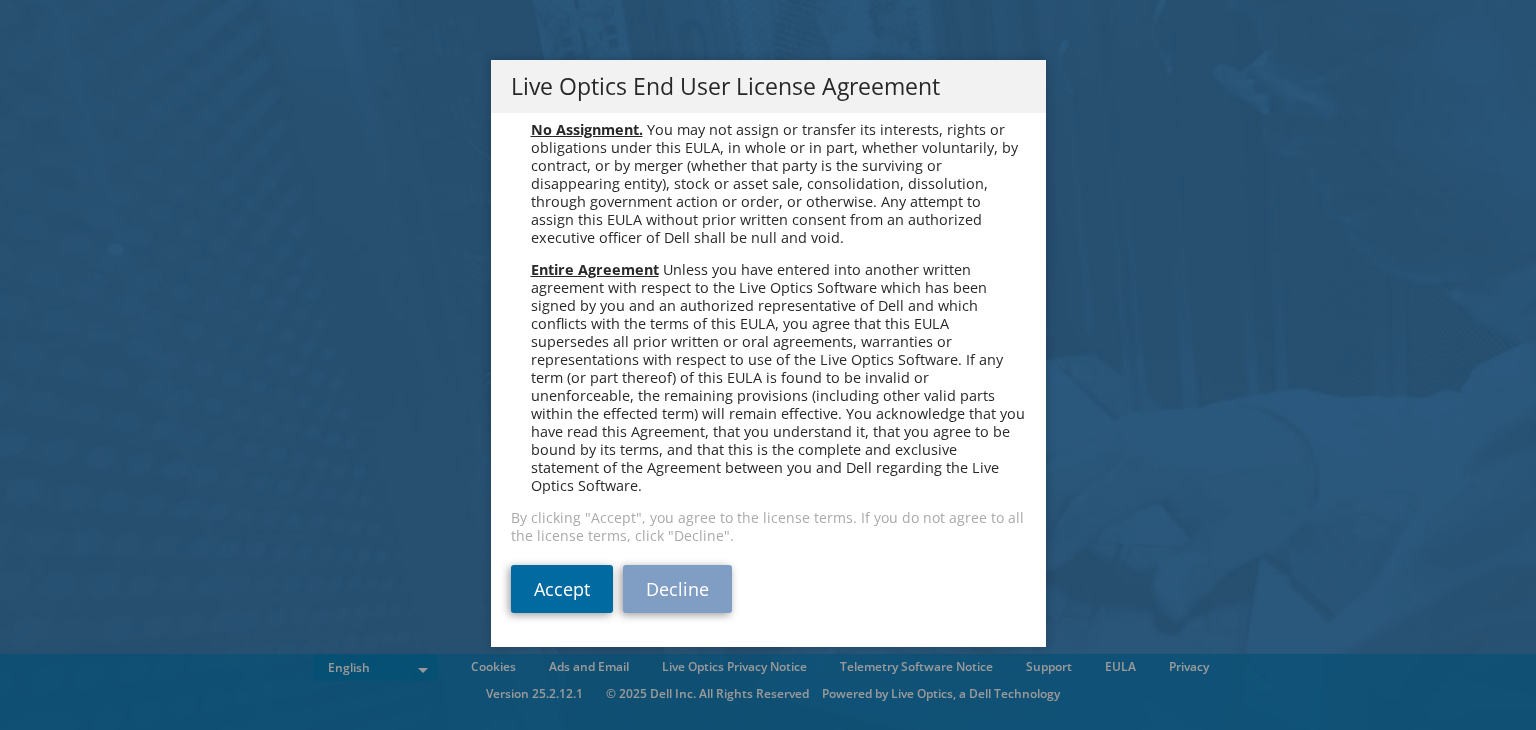 click on "Accept" at bounding box center [562, 589] 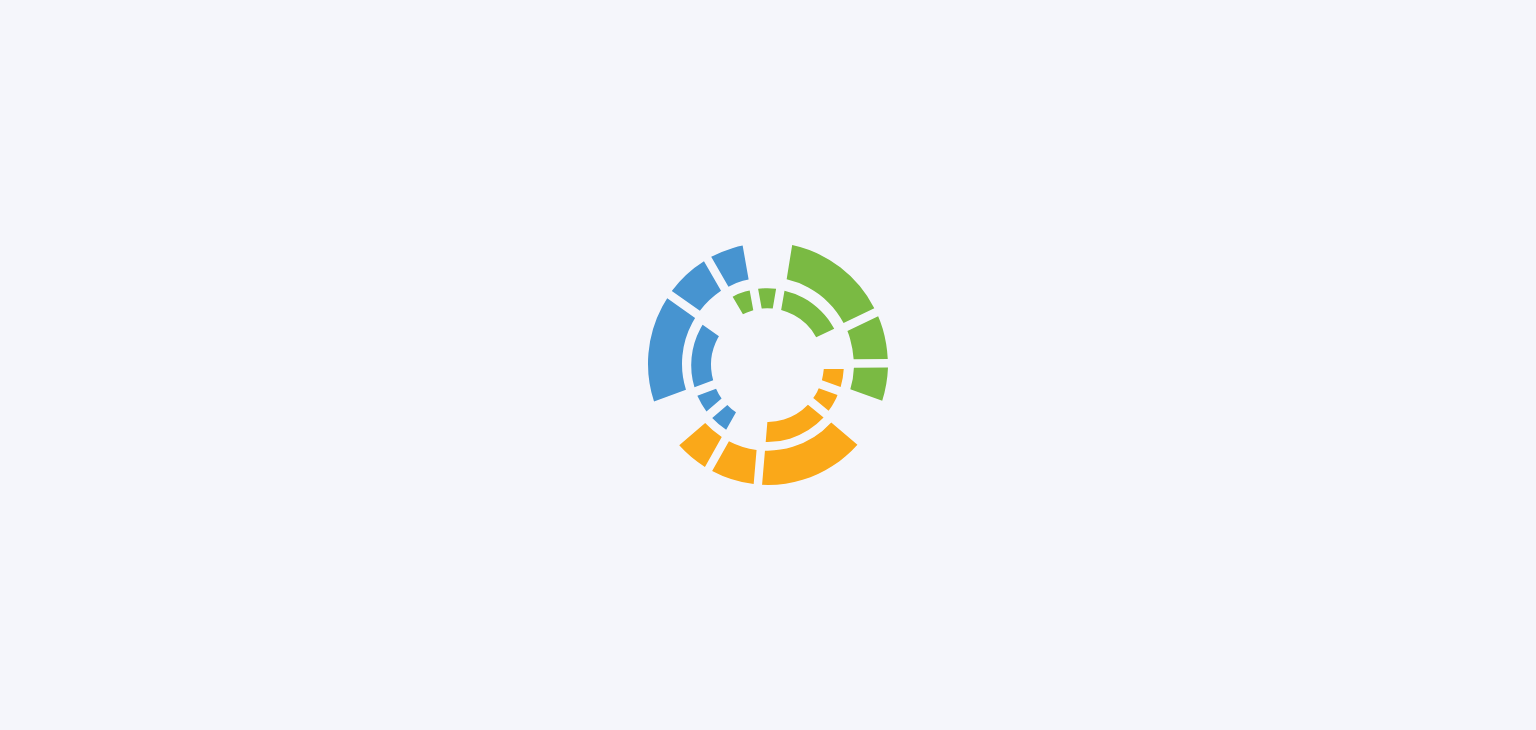scroll, scrollTop: 0, scrollLeft: 0, axis: both 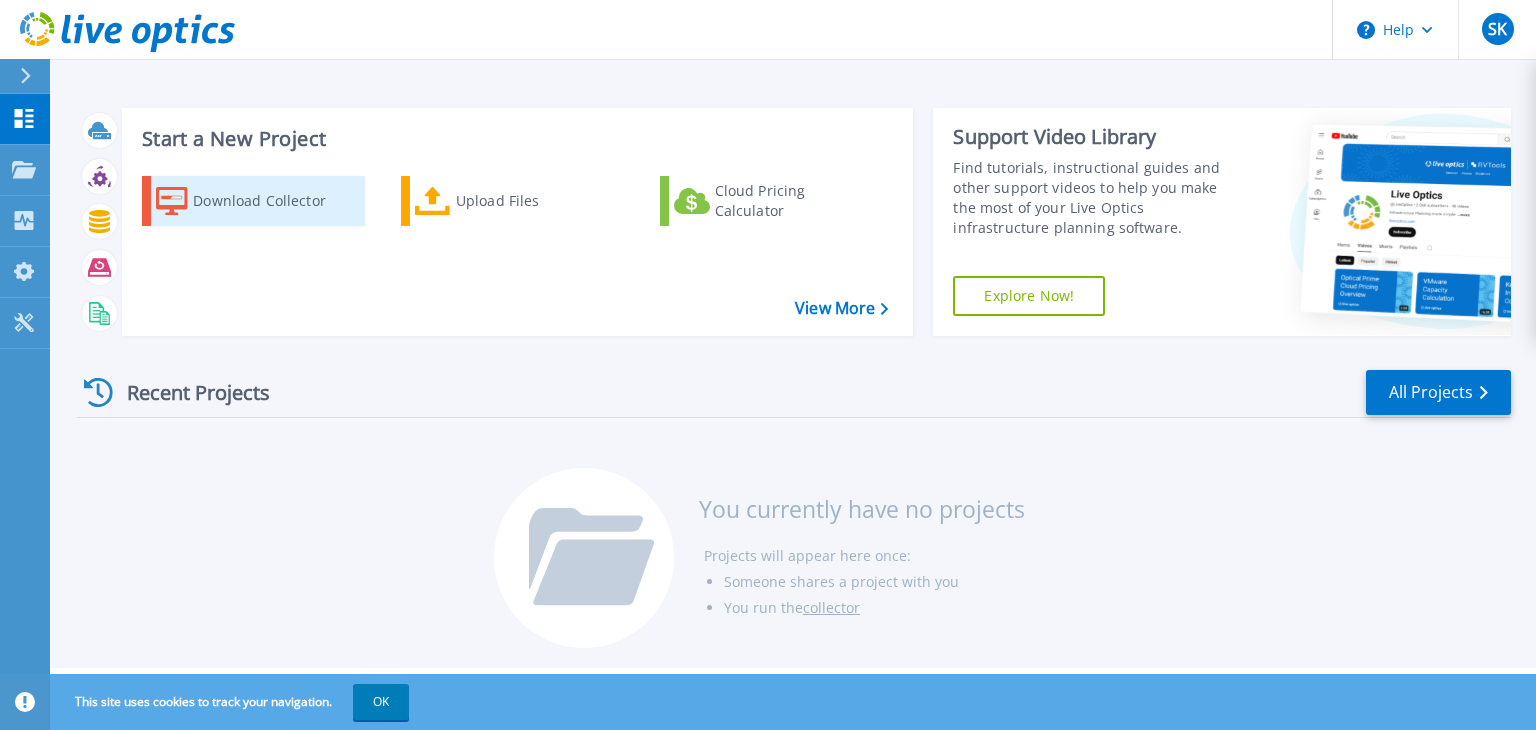 click on "Download Collector" at bounding box center [273, 201] 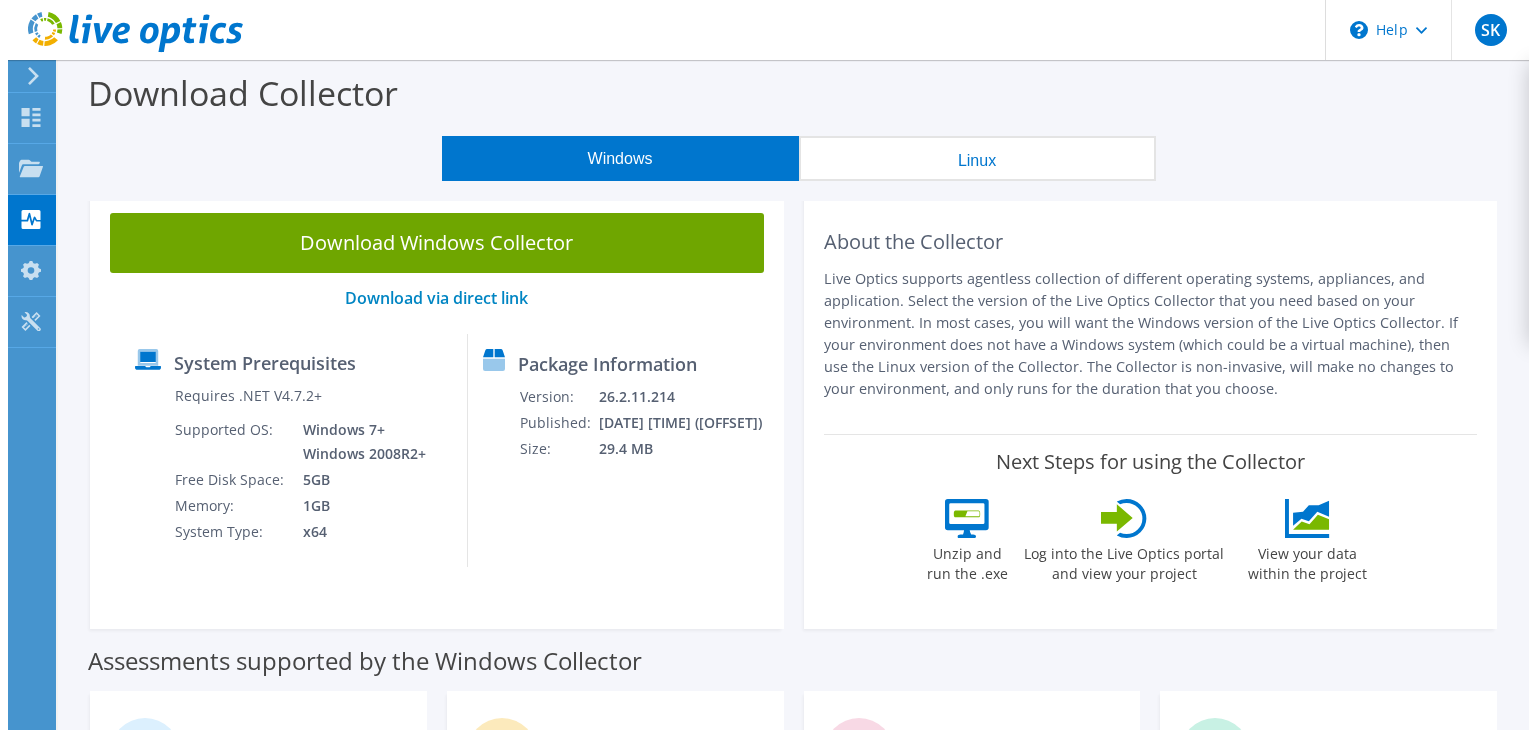 scroll, scrollTop: 0, scrollLeft: 0, axis: both 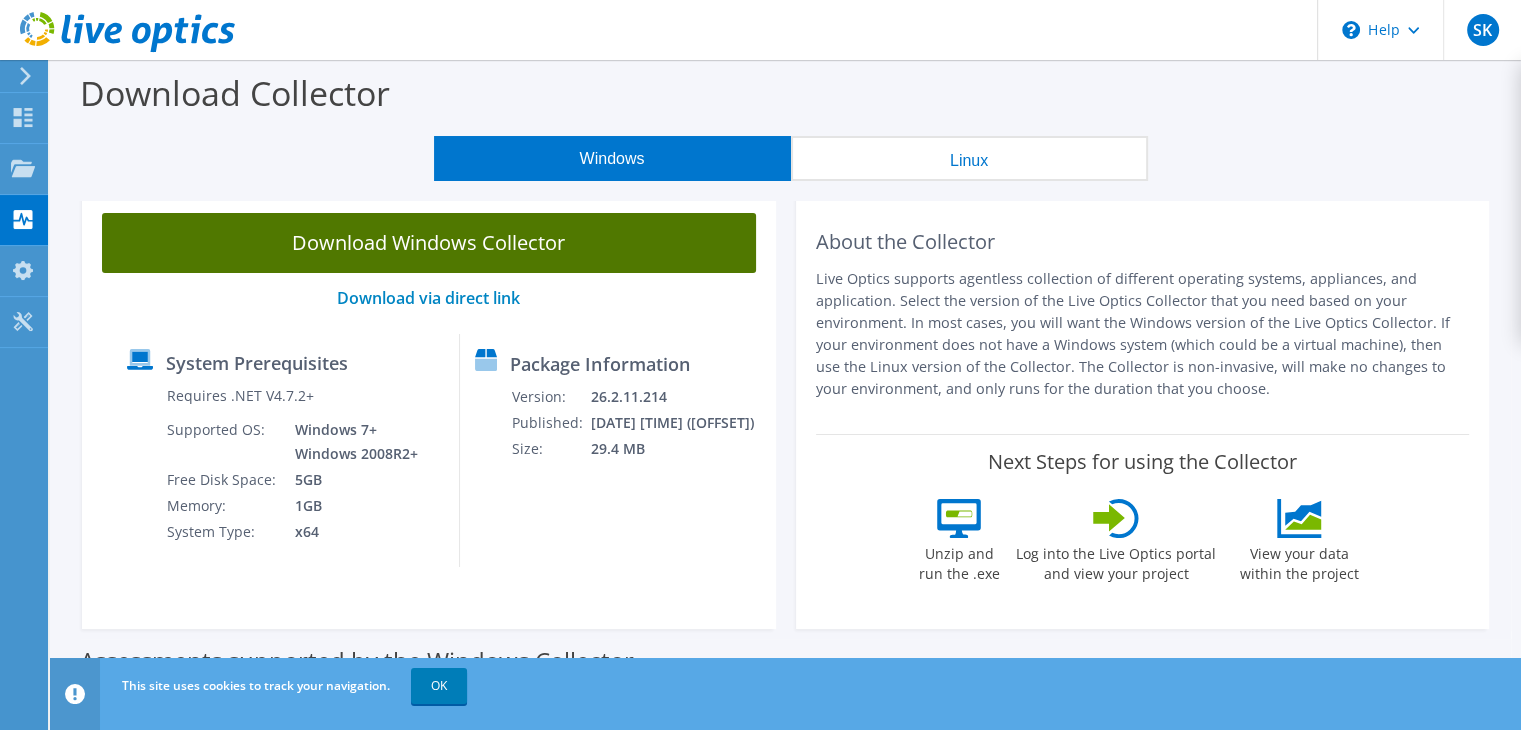 click on "Download Windows Collector" at bounding box center (429, 243) 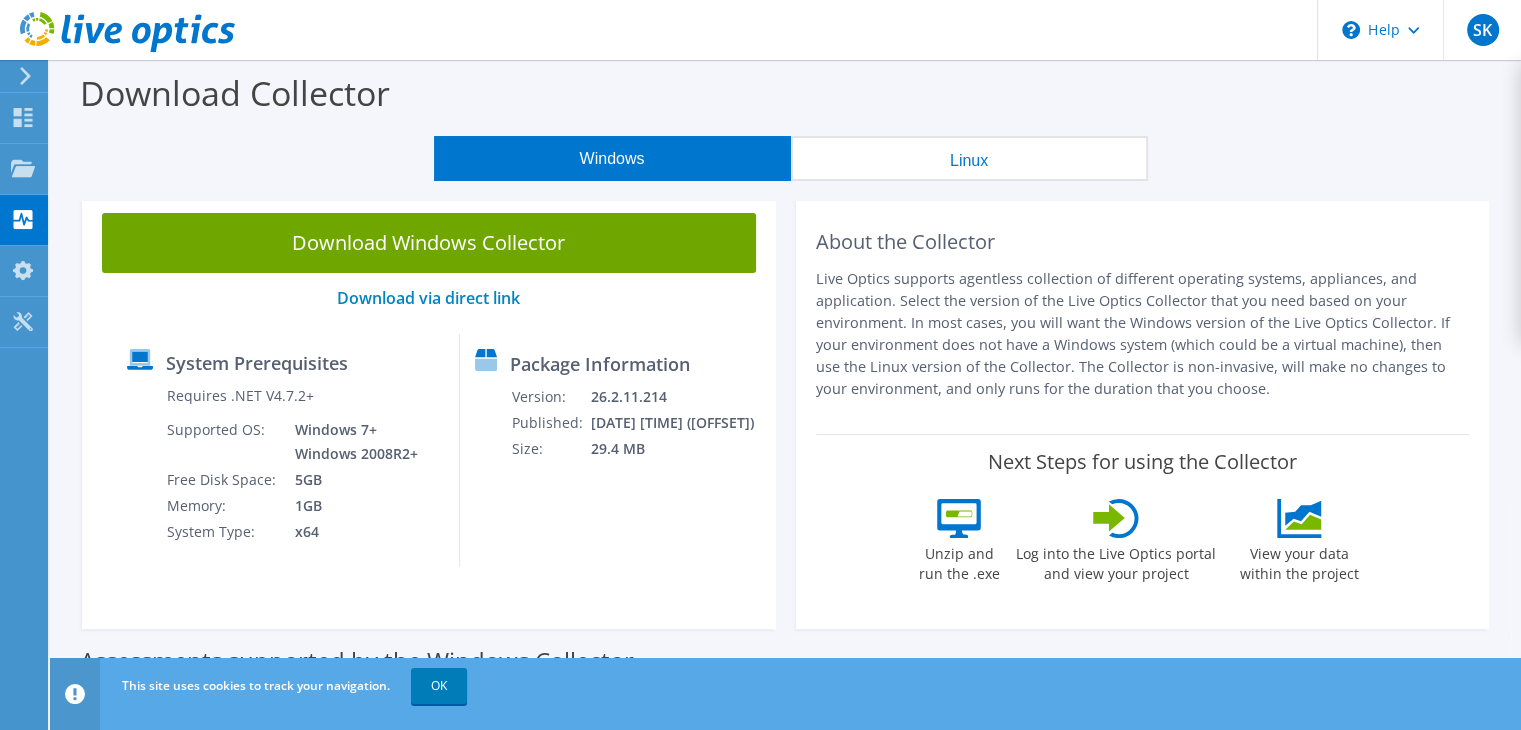click on "Download Collector" at bounding box center [785, 98] 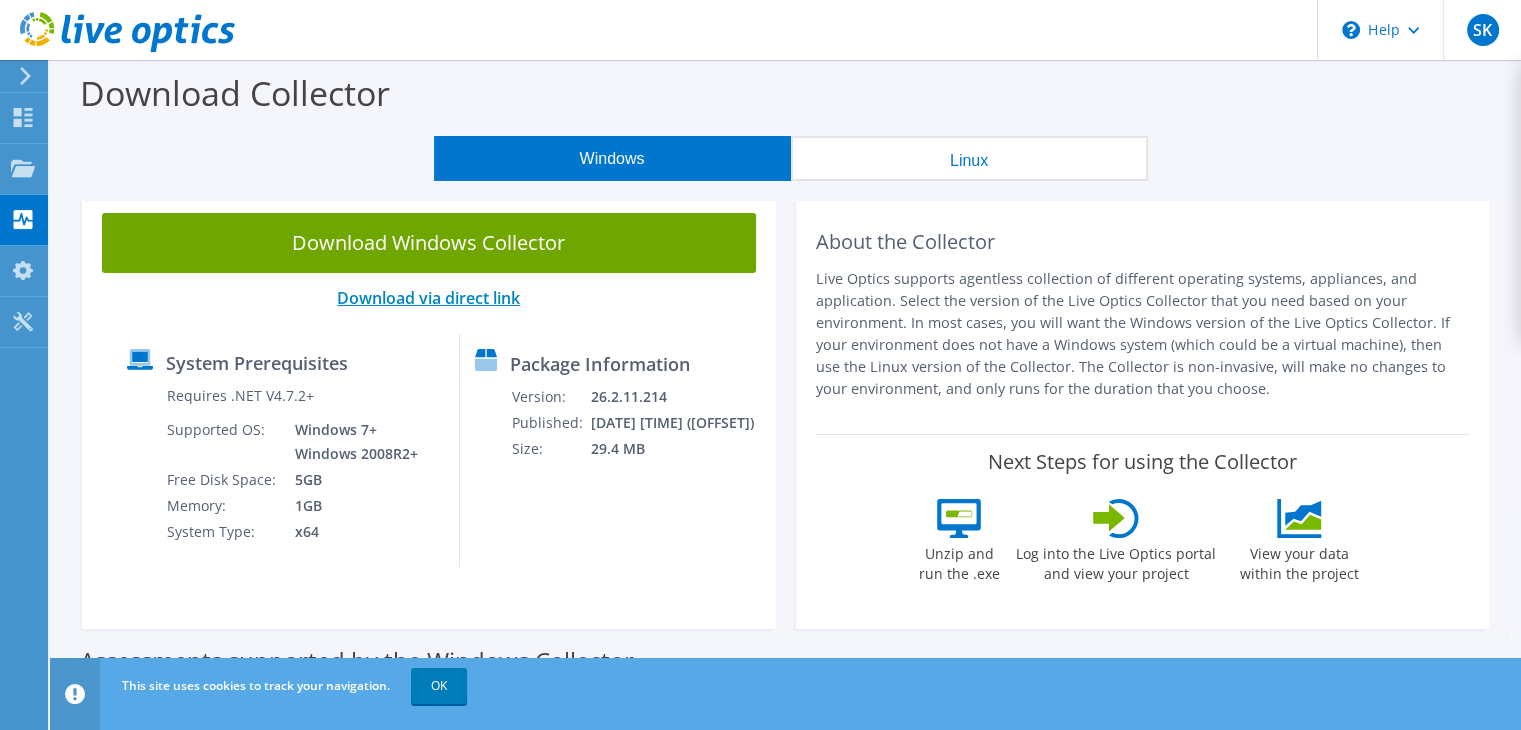 click on "Download via direct link" at bounding box center (428, 298) 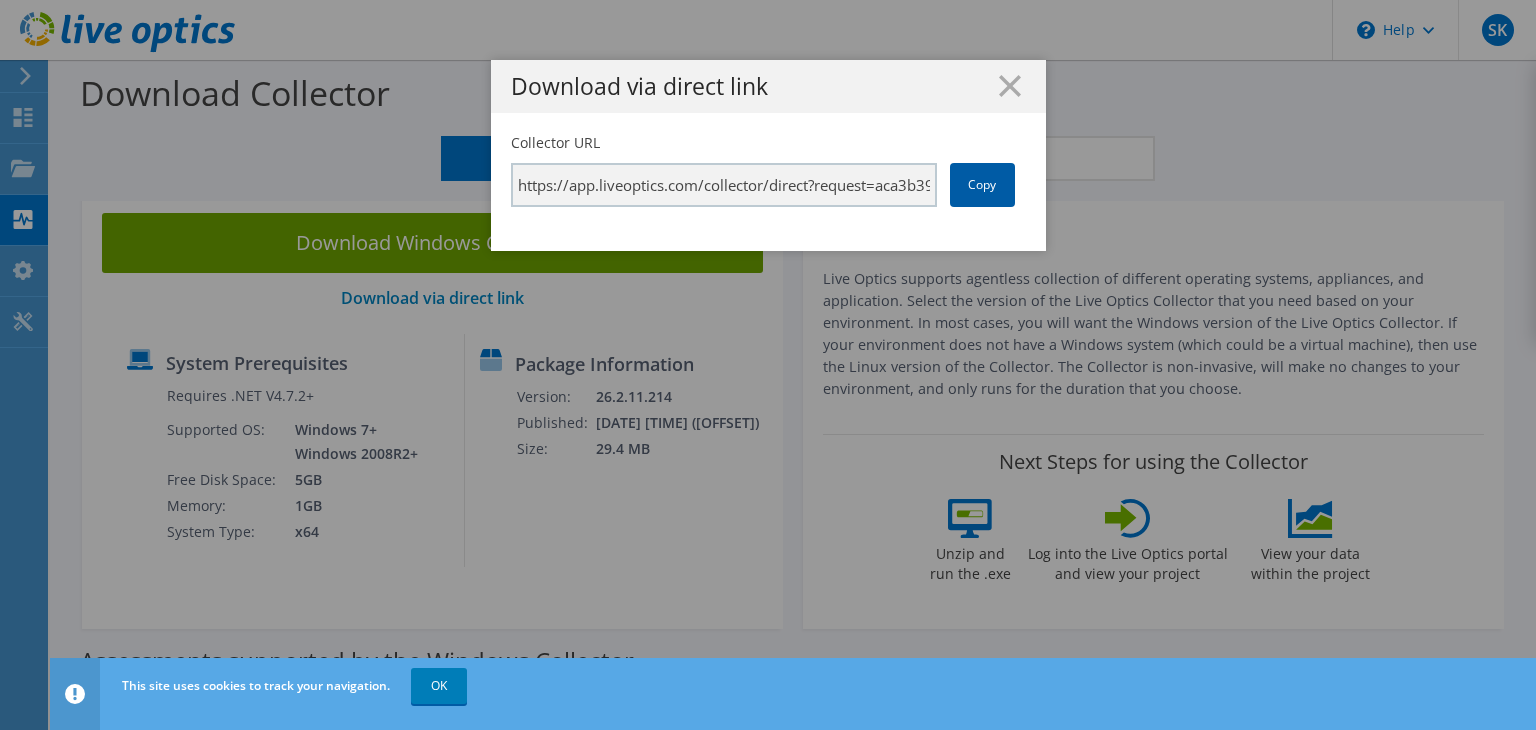click on "Copy" at bounding box center [982, 185] 